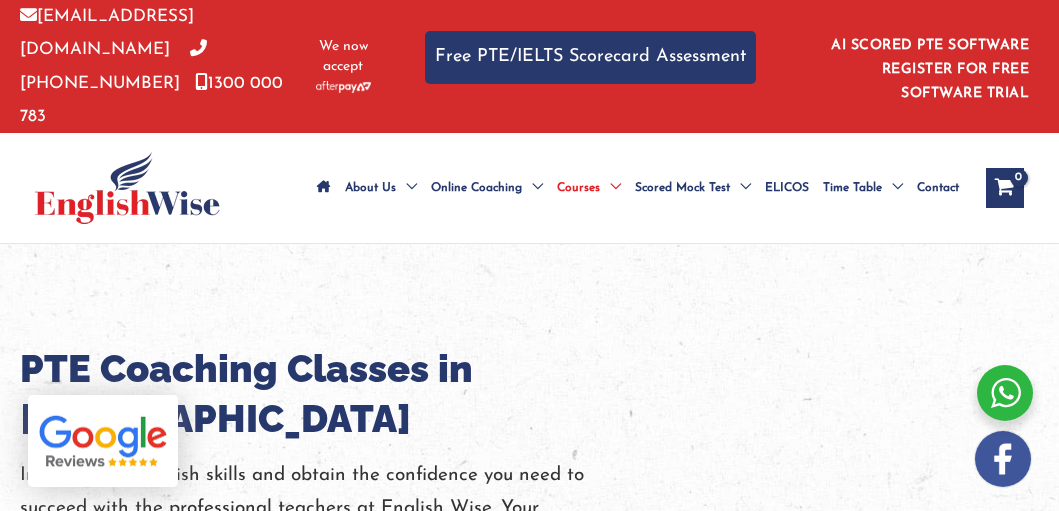 scroll, scrollTop: 0, scrollLeft: 0, axis: both 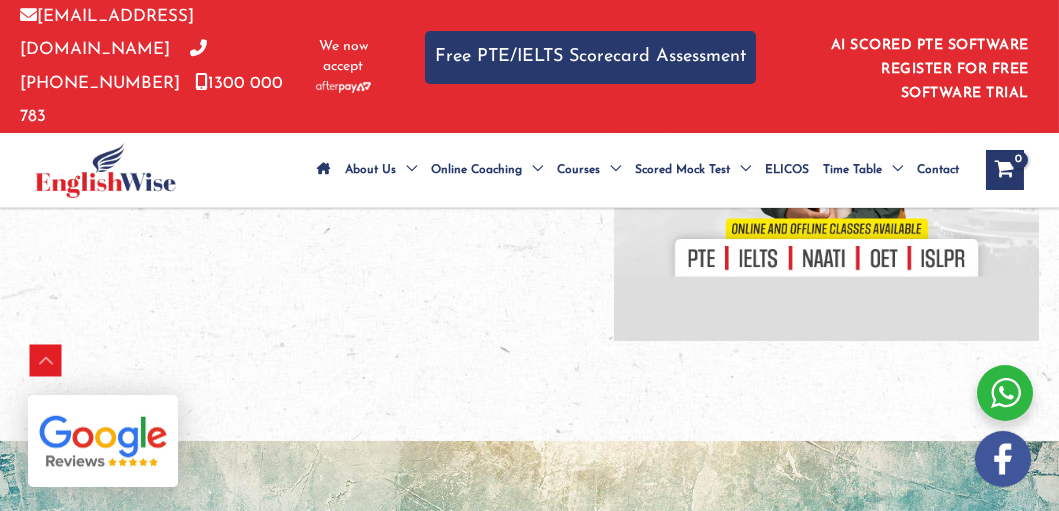 click at bounding box center [826, 129] 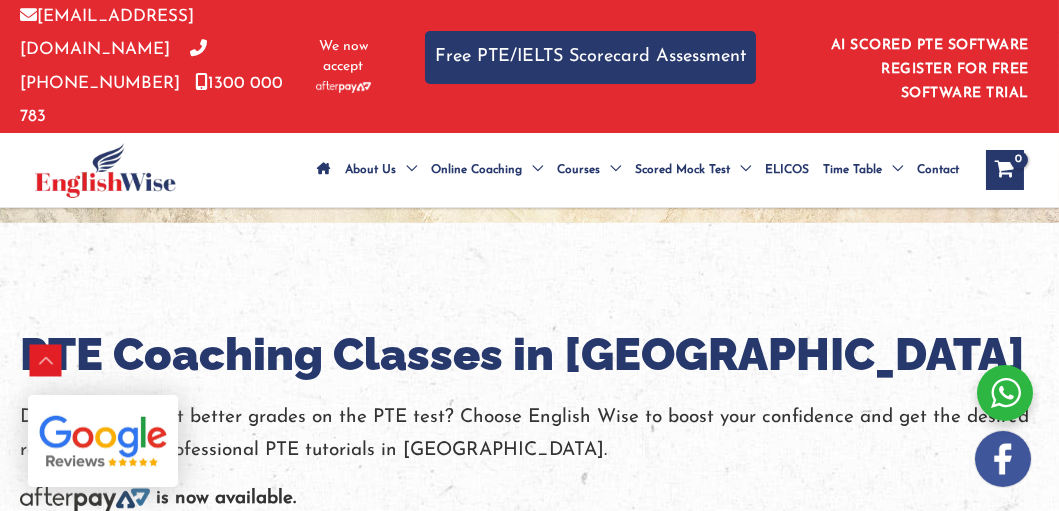 scroll, scrollTop: 2000, scrollLeft: 0, axis: vertical 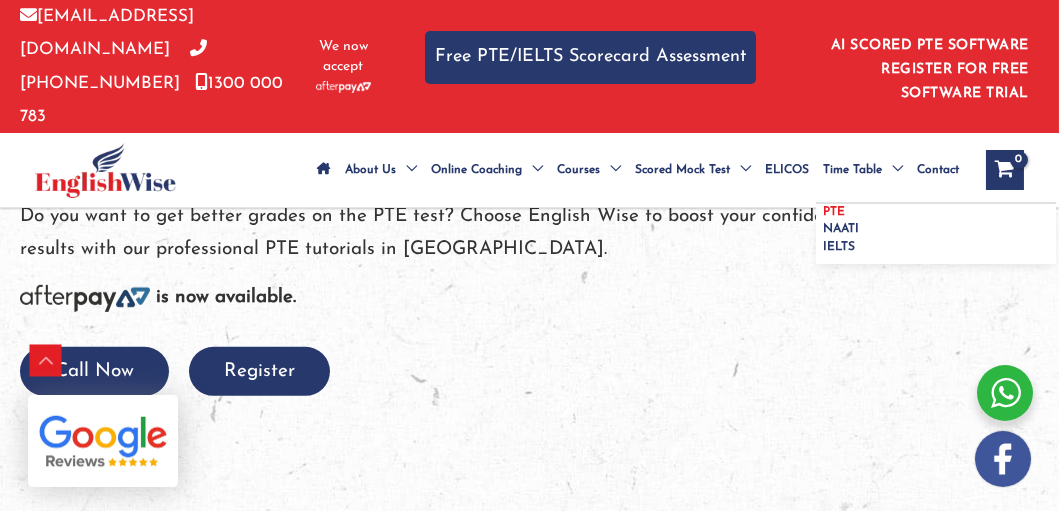 click on "PTE" at bounding box center (936, 212) 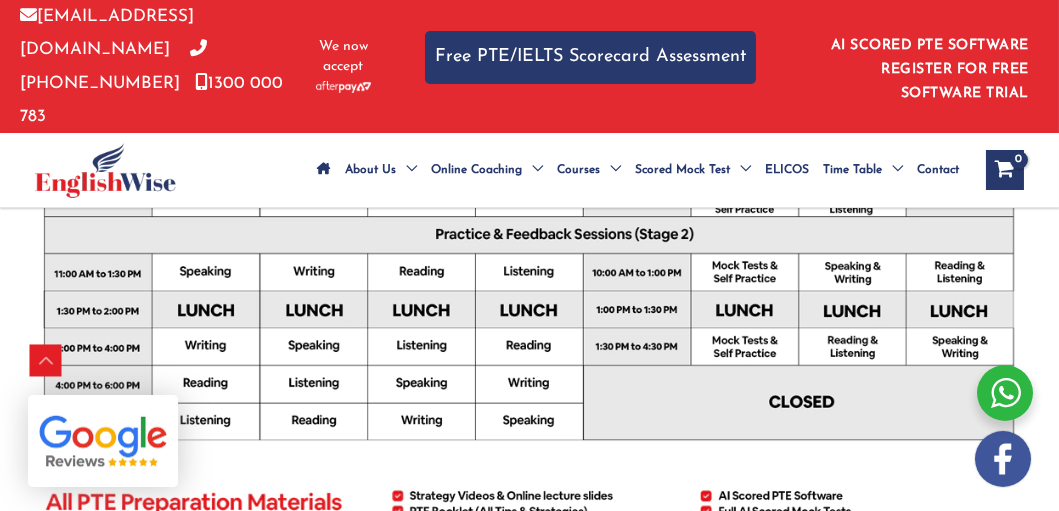 scroll, scrollTop: 0, scrollLeft: 0, axis: both 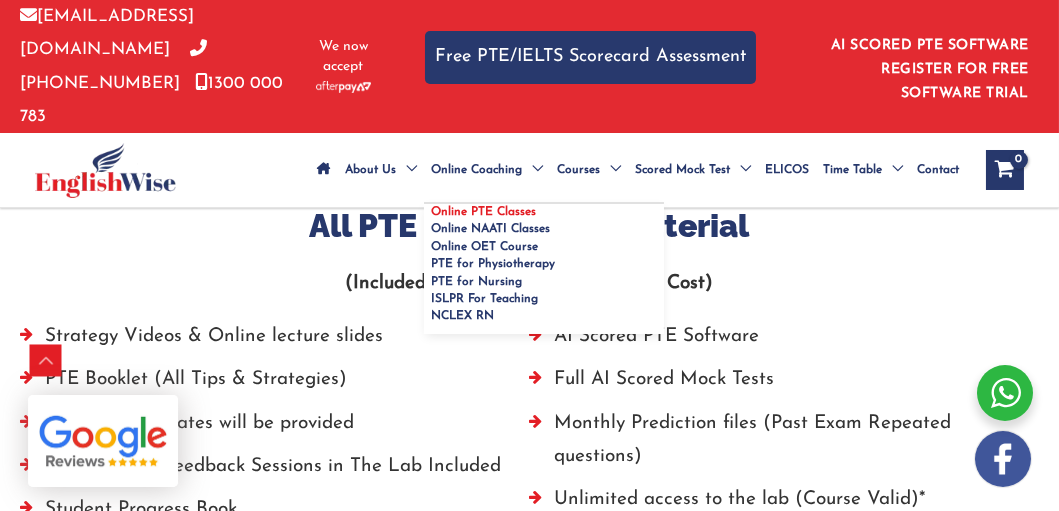 click on "Online PTE Classes" at bounding box center [483, 212] 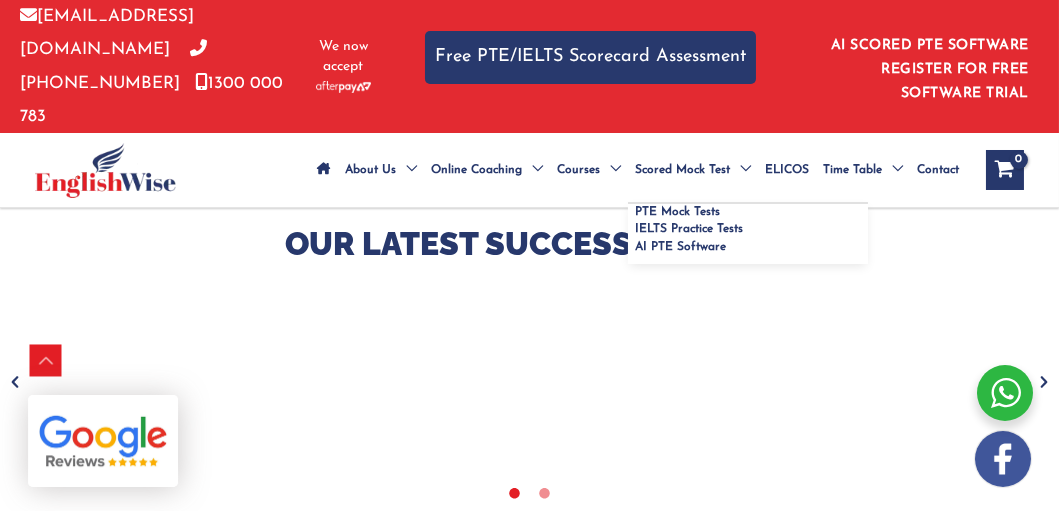scroll, scrollTop: 821, scrollLeft: 0, axis: vertical 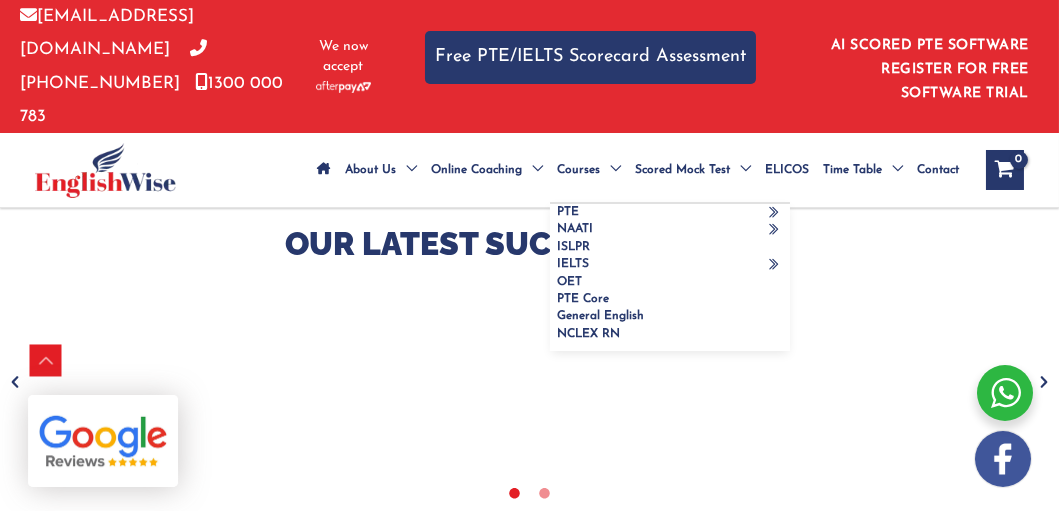 click on "Courses" at bounding box center (578, 170) 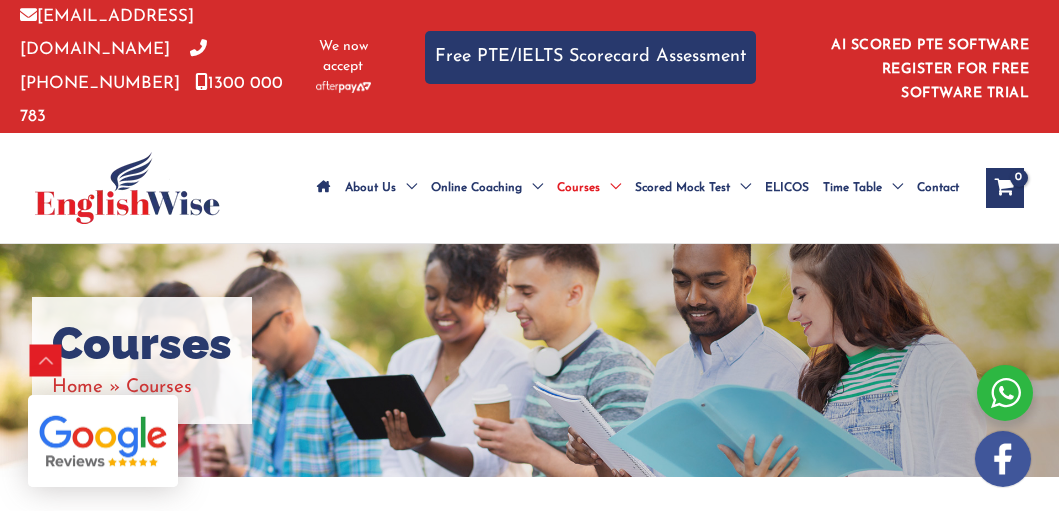 scroll, scrollTop: 537, scrollLeft: 0, axis: vertical 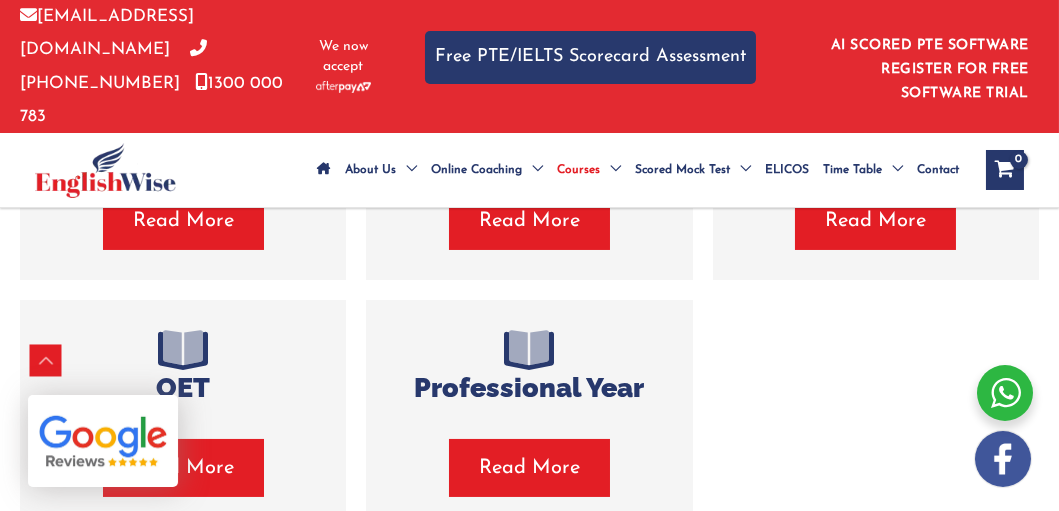 click on "Read More" at bounding box center (183, 221) 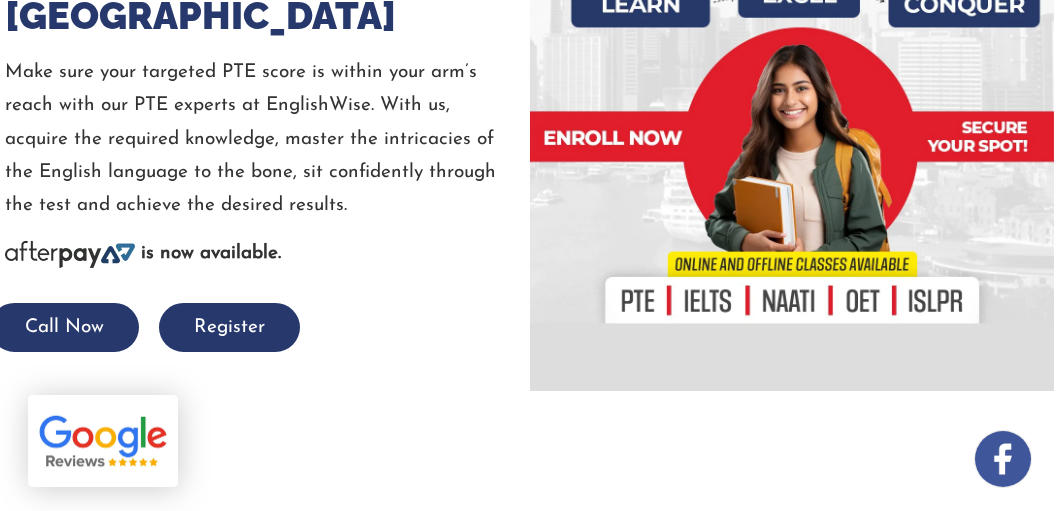scroll, scrollTop: 733, scrollLeft: 0, axis: vertical 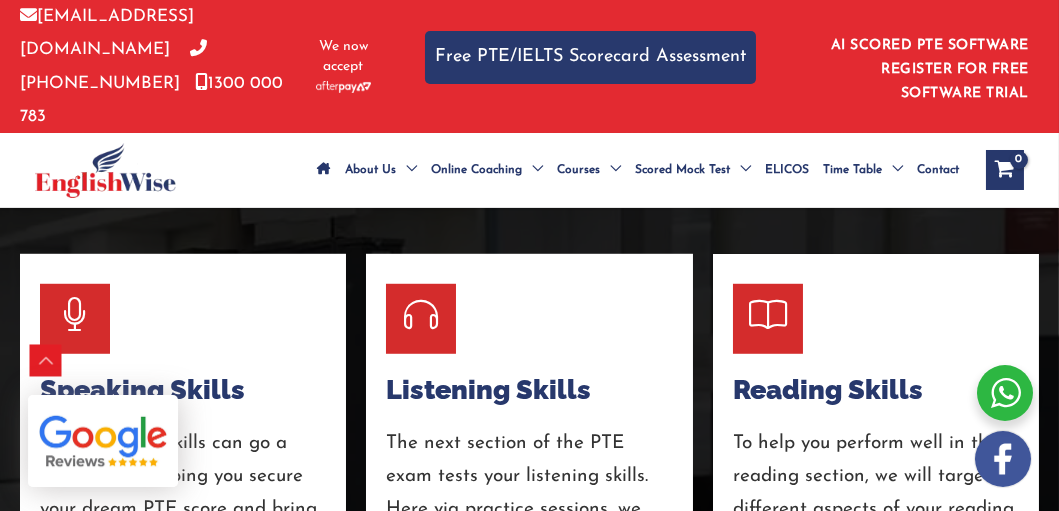 click at bounding box center [768, 315] 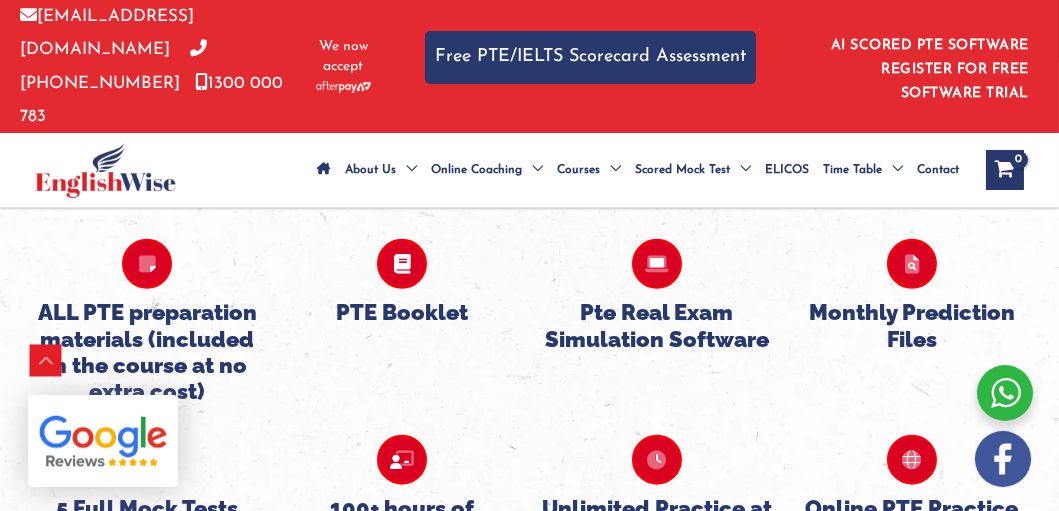 scroll, scrollTop: 5032, scrollLeft: 0, axis: vertical 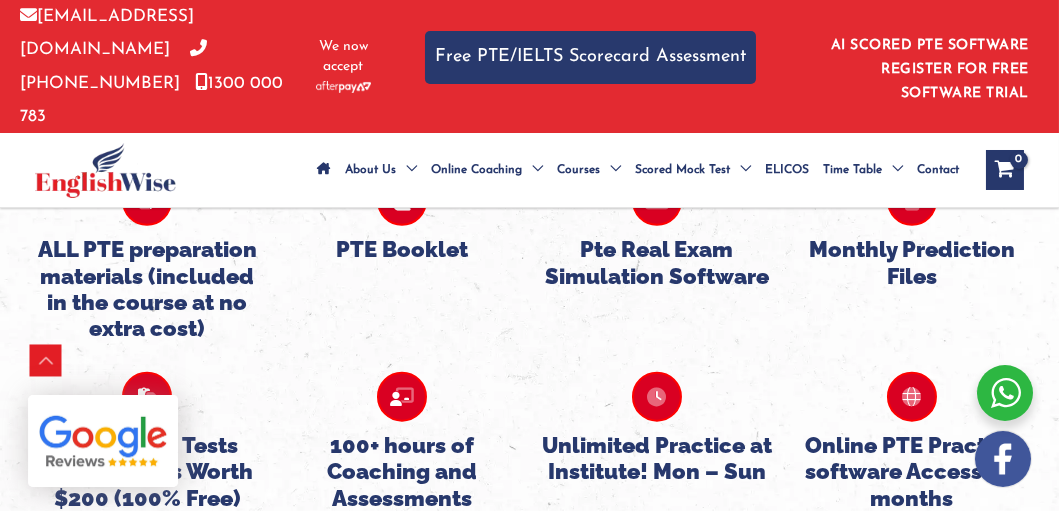 click on "PTE Booklet" at bounding box center [402, 249] 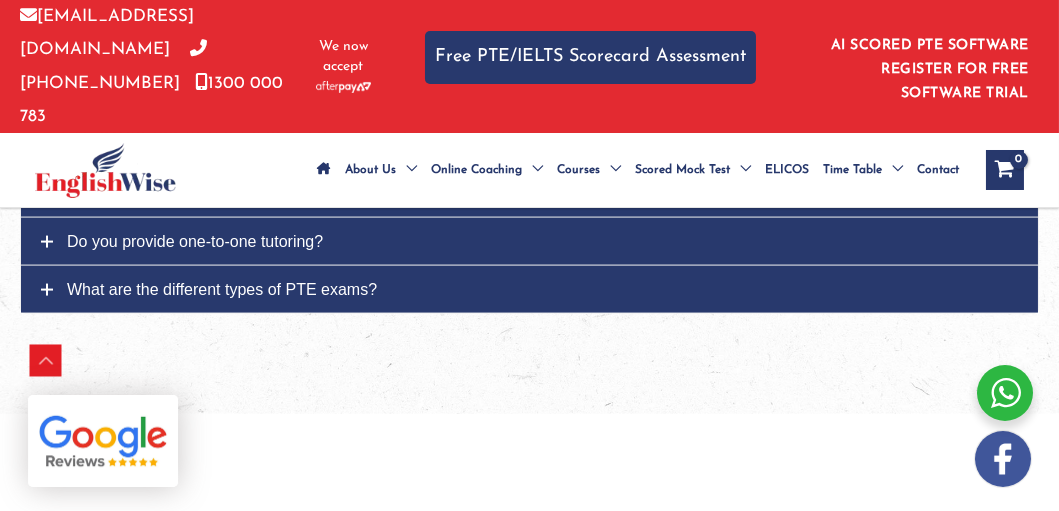 scroll, scrollTop: 7032, scrollLeft: 0, axis: vertical 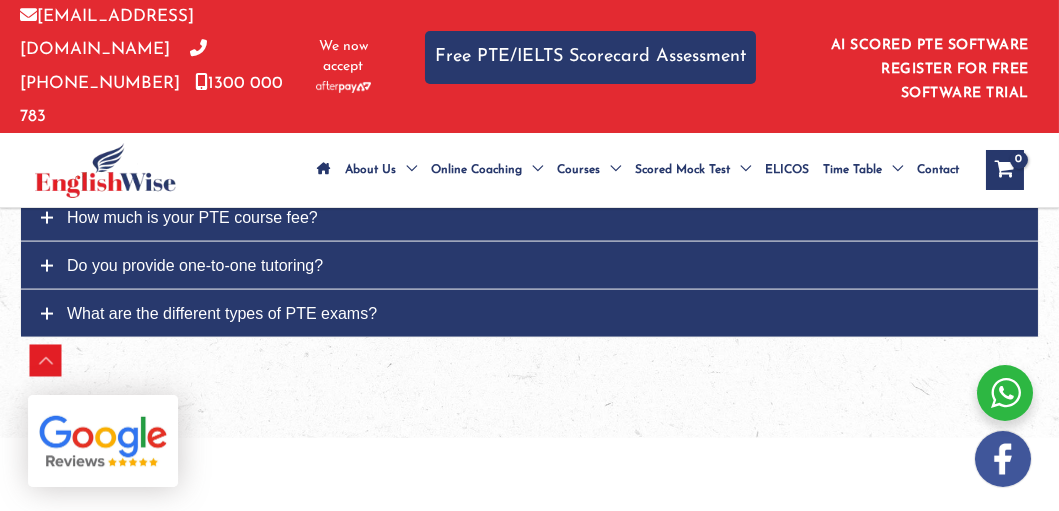click on "How much is your PTE course fee?" at bounding box center (192, 217) 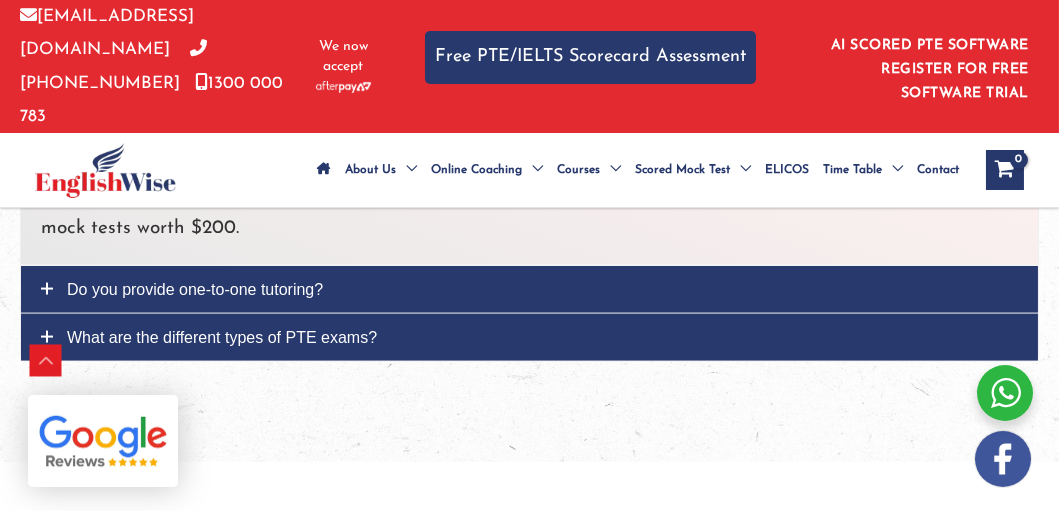 scroll, scrollTop: 7099, scrollLeft: 0, axis: vertical 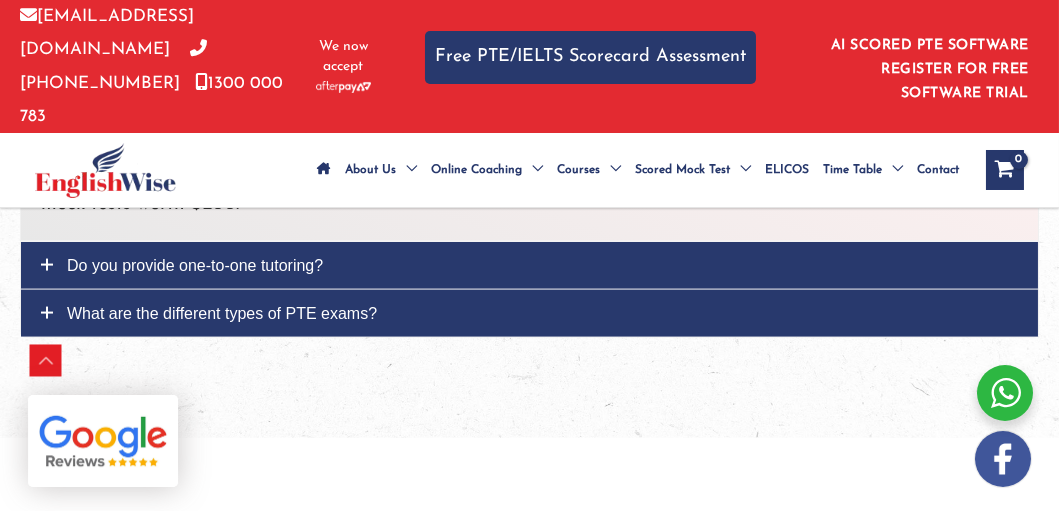click on "Do you provide one-to-one tutoring?" at bounding box center (195, 265) 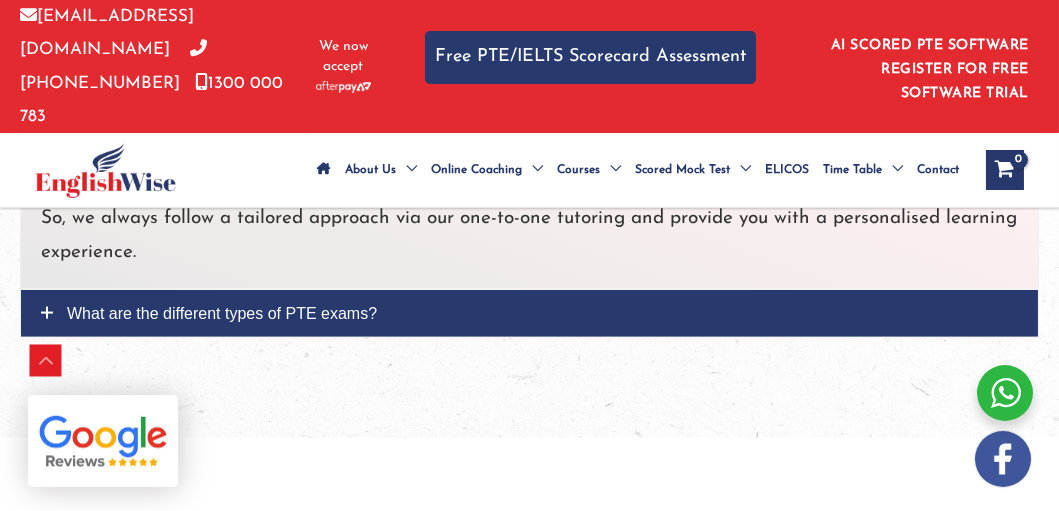 click on "What are the different types of PTE exams?" at bounding box center [222, 313] 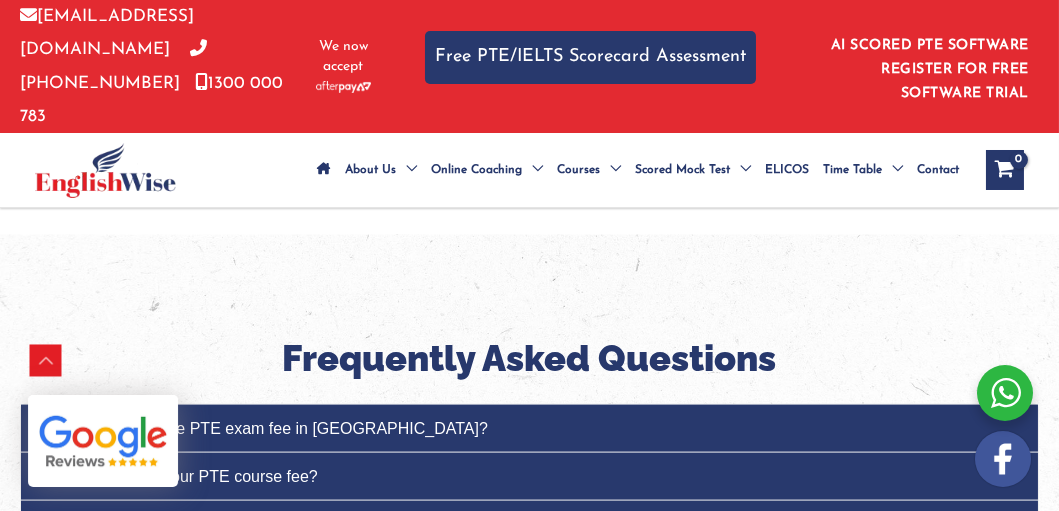 scroll, scrollTop: 6899, scrollLeft: 0, axis: vertical 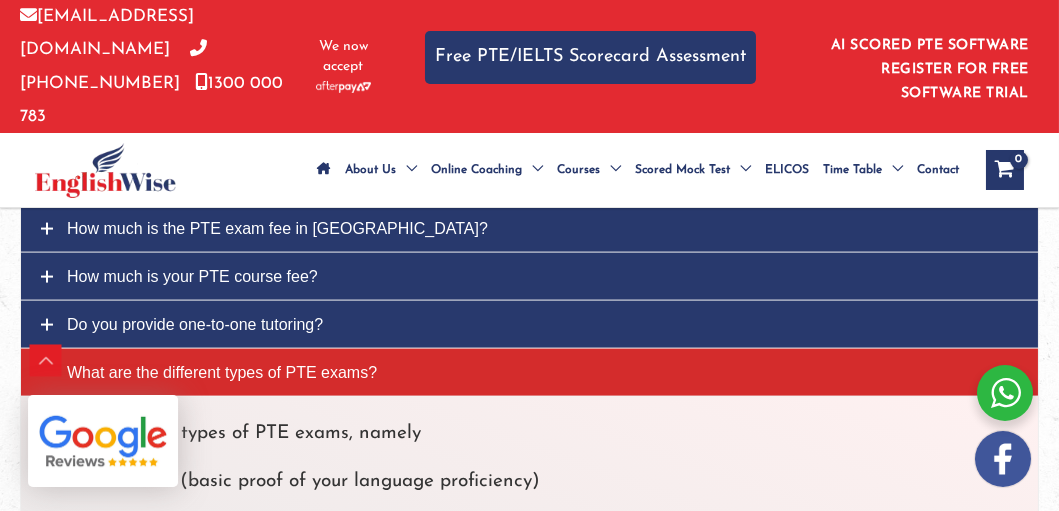 click on "How much is your PTE course fee?" at bounding box center [192, 276] 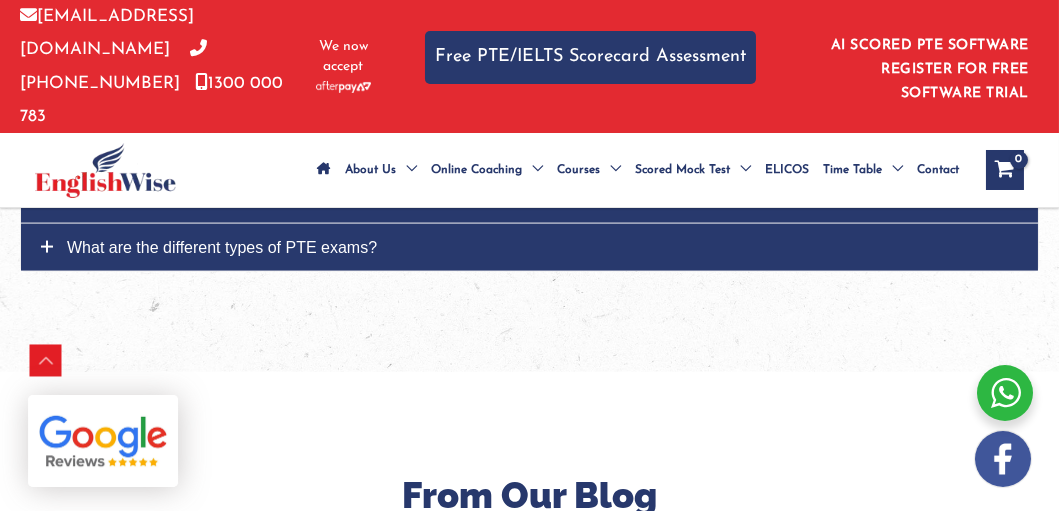 scroll, scrollTop: 7166, scrollLeft: 0, axis: vertical 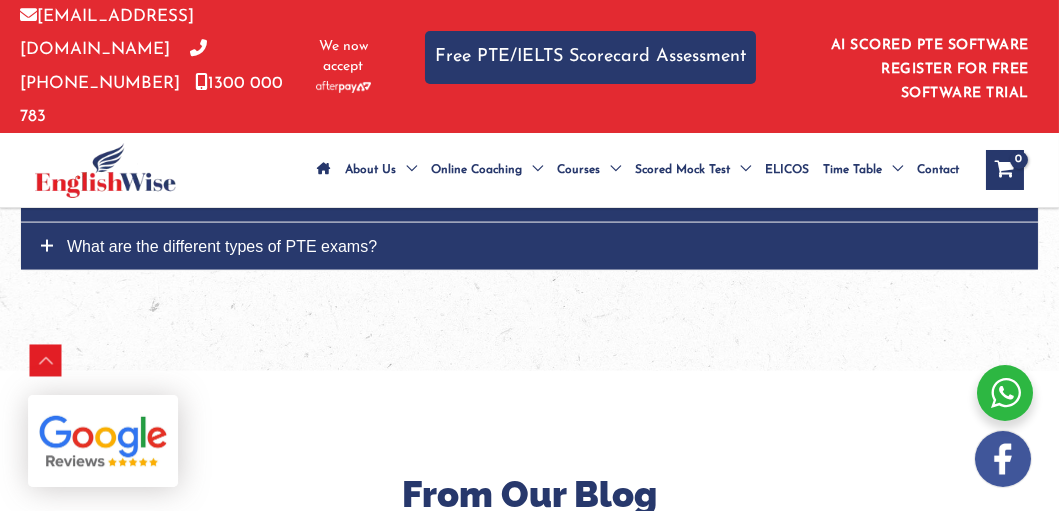 click on "Do you provide one-to-one tutoring?" at bounding box center (195, 198) 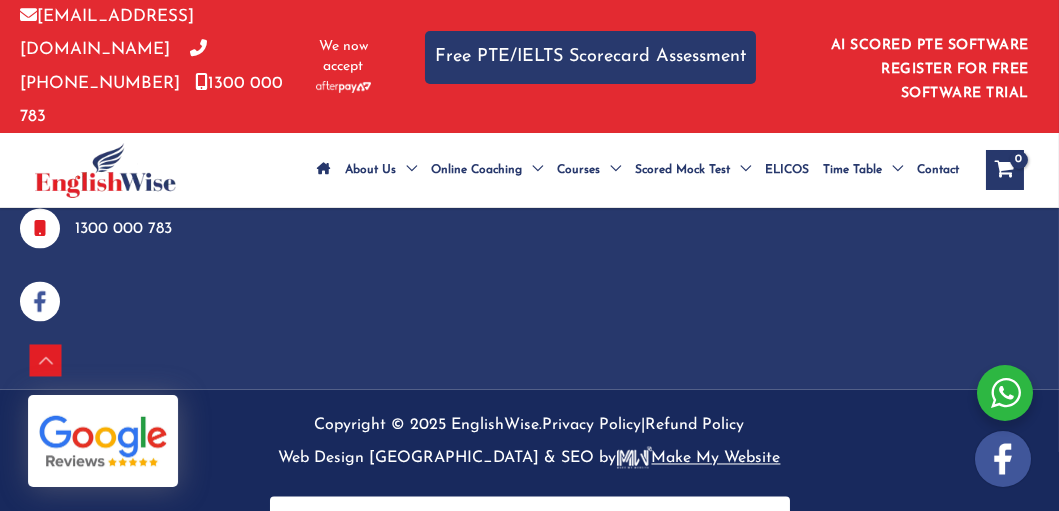 scroll, scrollTop: 8756, scrollLeft: 0, axis: vertical 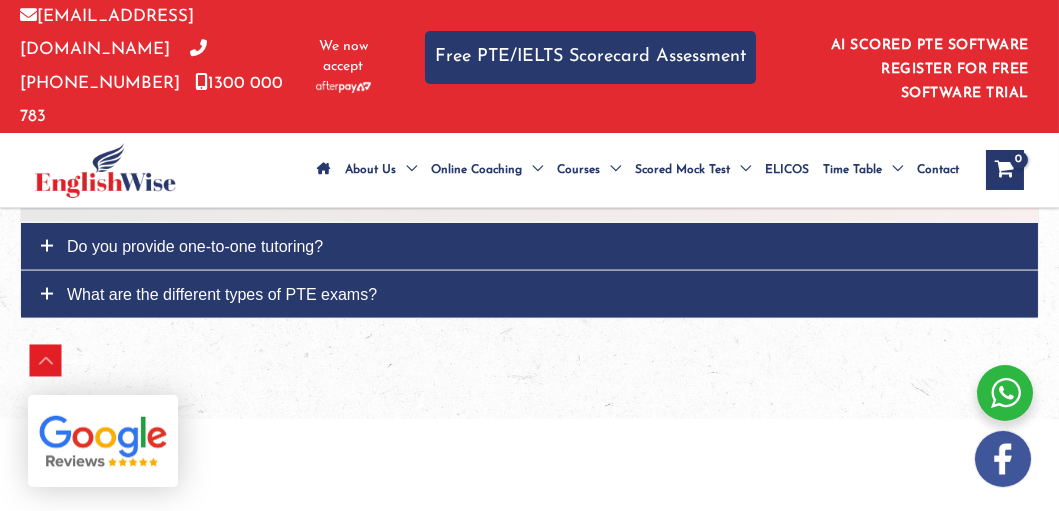 click on "What are the different types of PTE exams?" at bounding box center (222, 294) 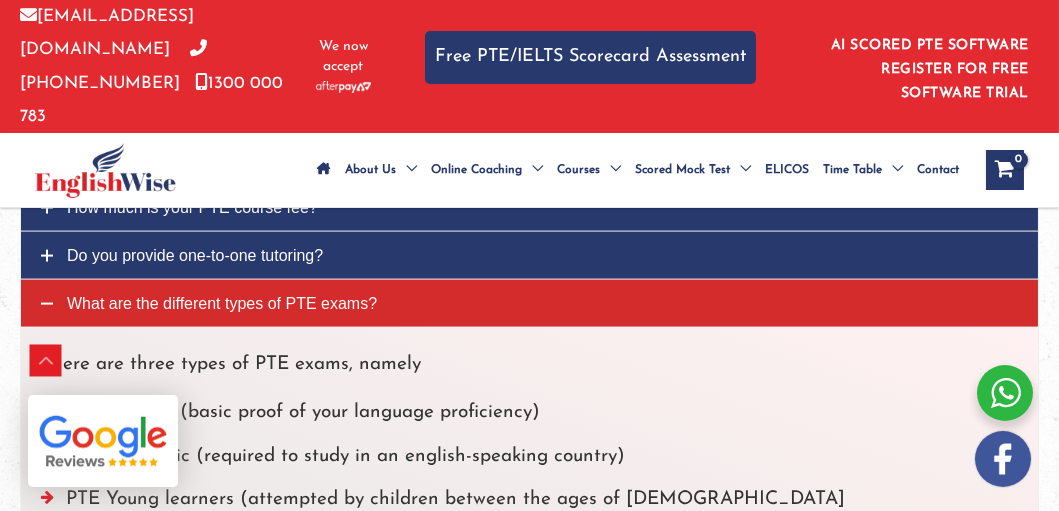scroll, scrollTop: 6918, scrollLeft: 0, axis: vertical 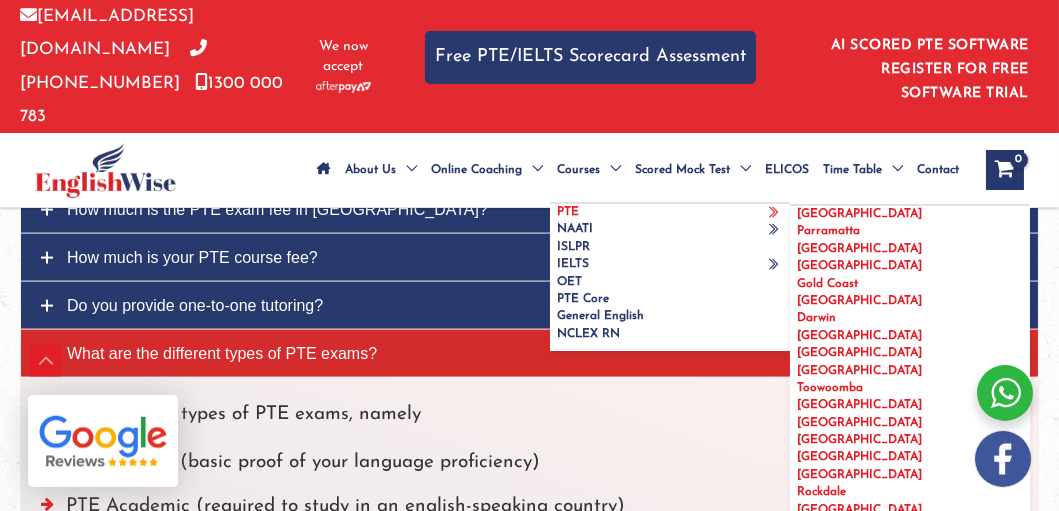 click on "PTE" at bounding box center (568, 212) 